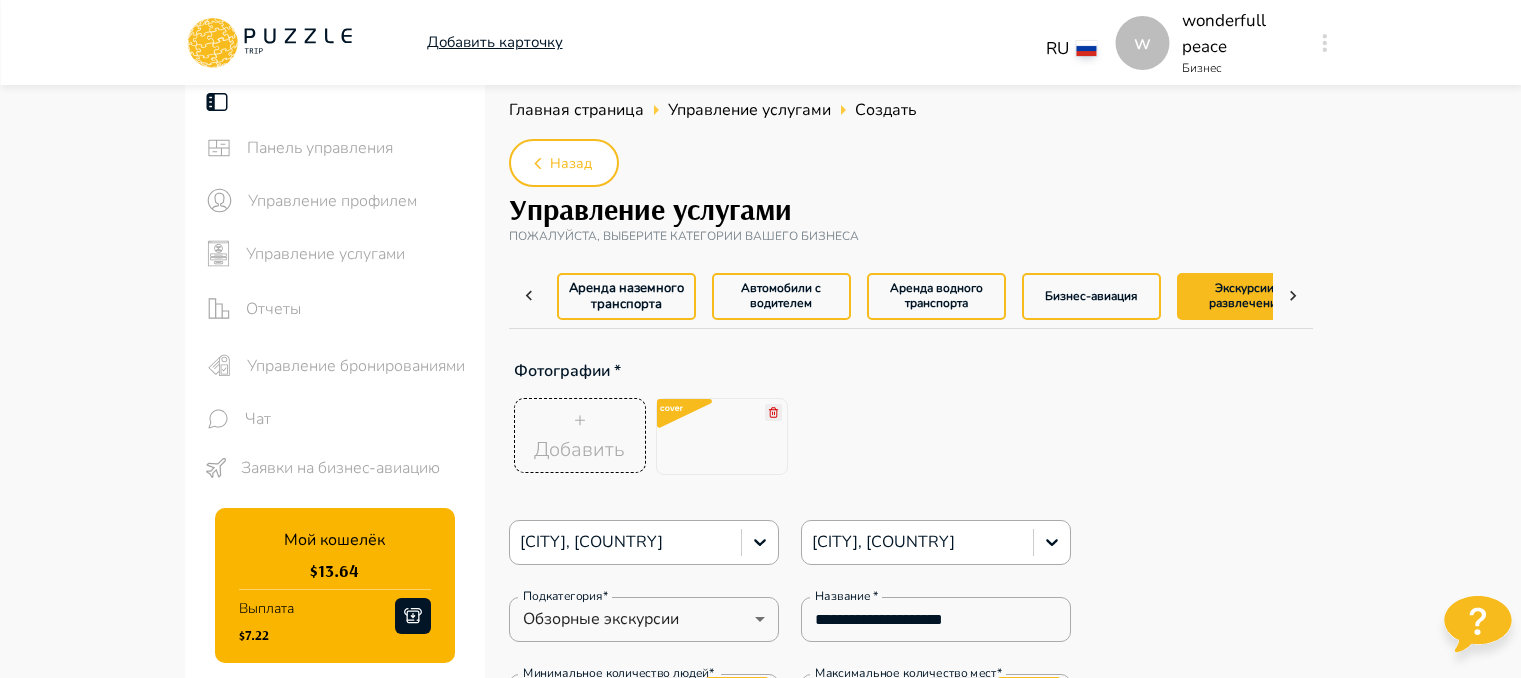scroll, scrollTop: 7975, scrollLeft: 0, axis: vertical 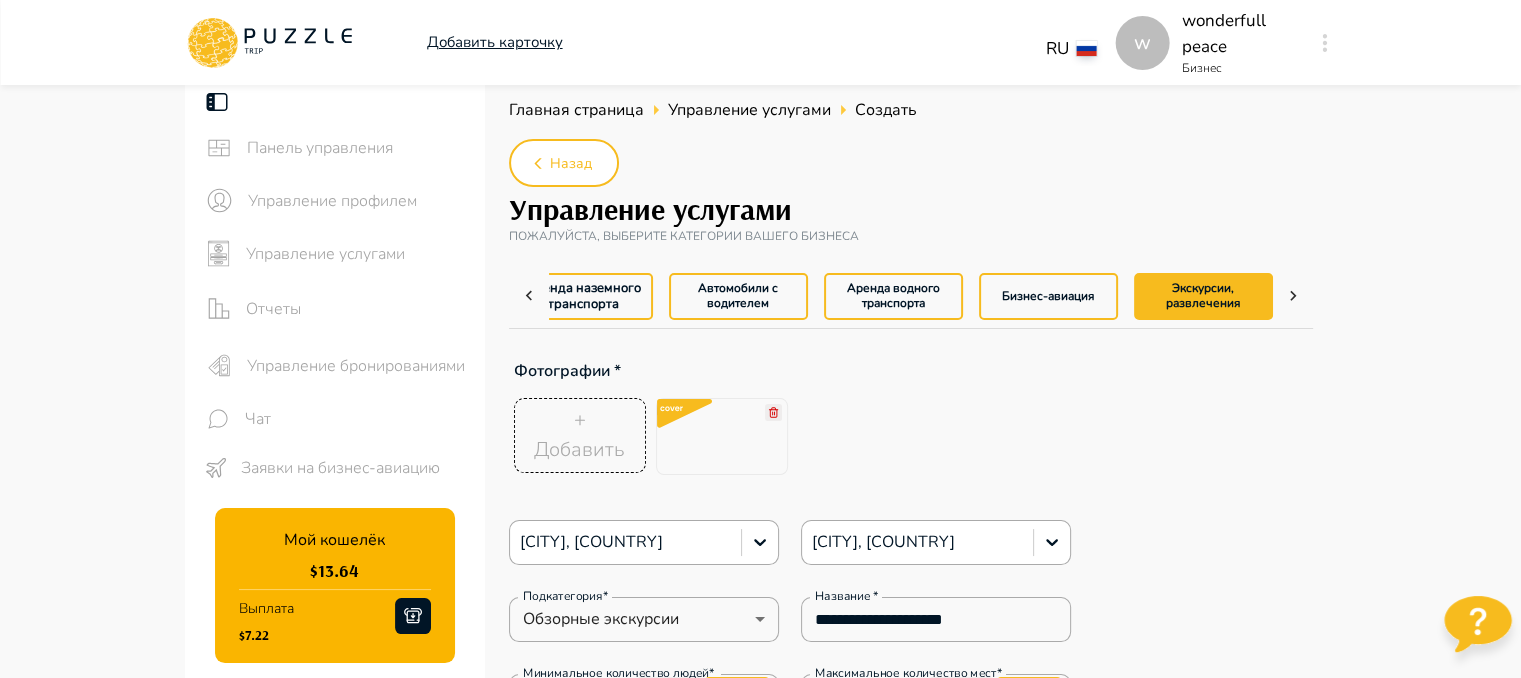 click on "Управление бронированиями" at bounding box center [358, 148] 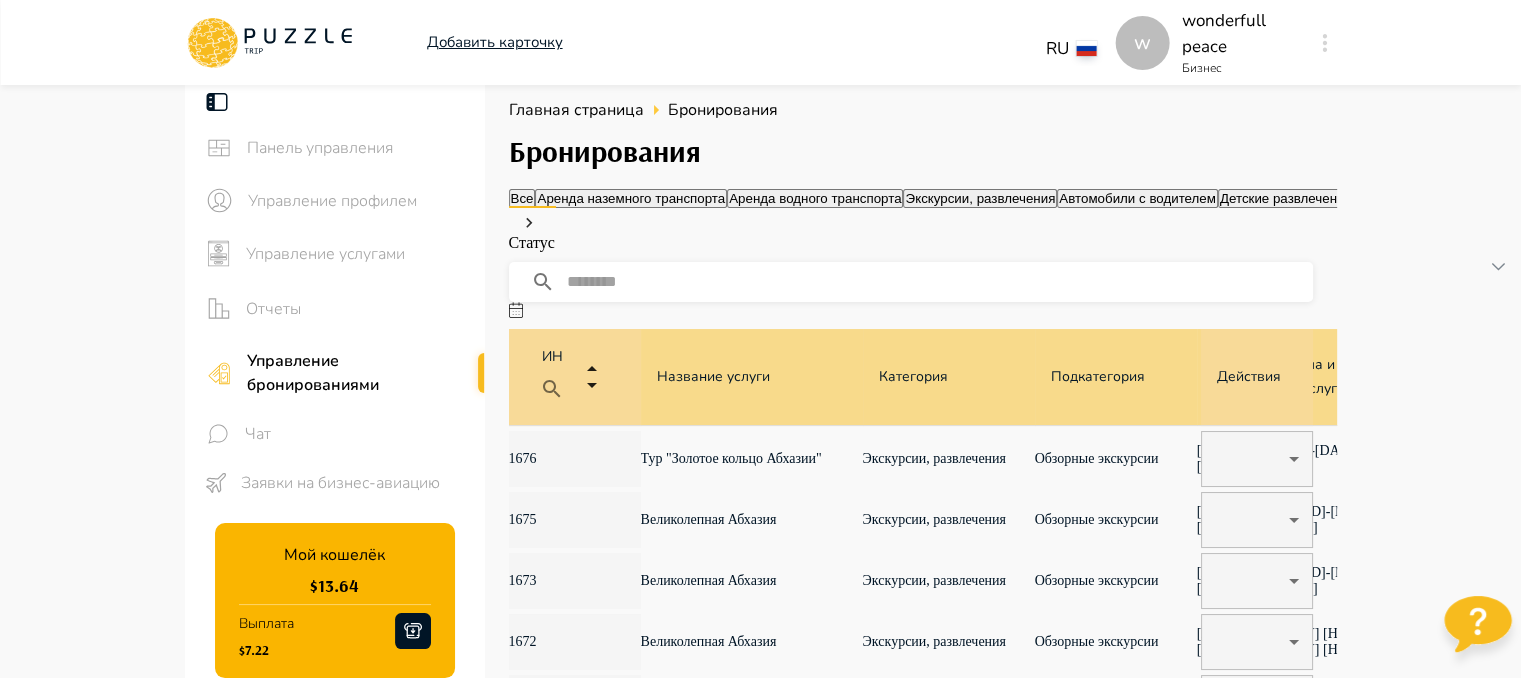 click on "Тур "Золотое кольцо Абхазии"" at bounding box center (752, 459) 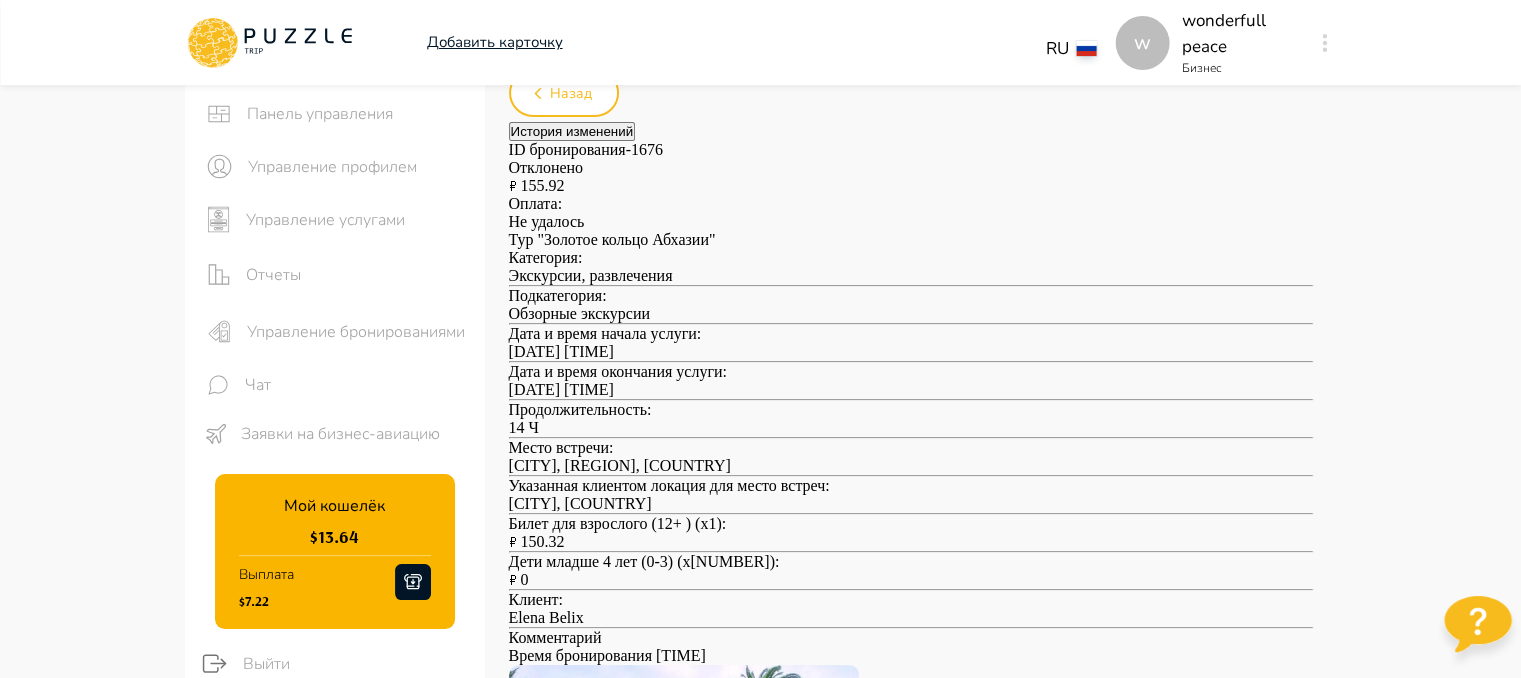 scroll, scrollTop: 0, scrollLeft: 0, axis: both 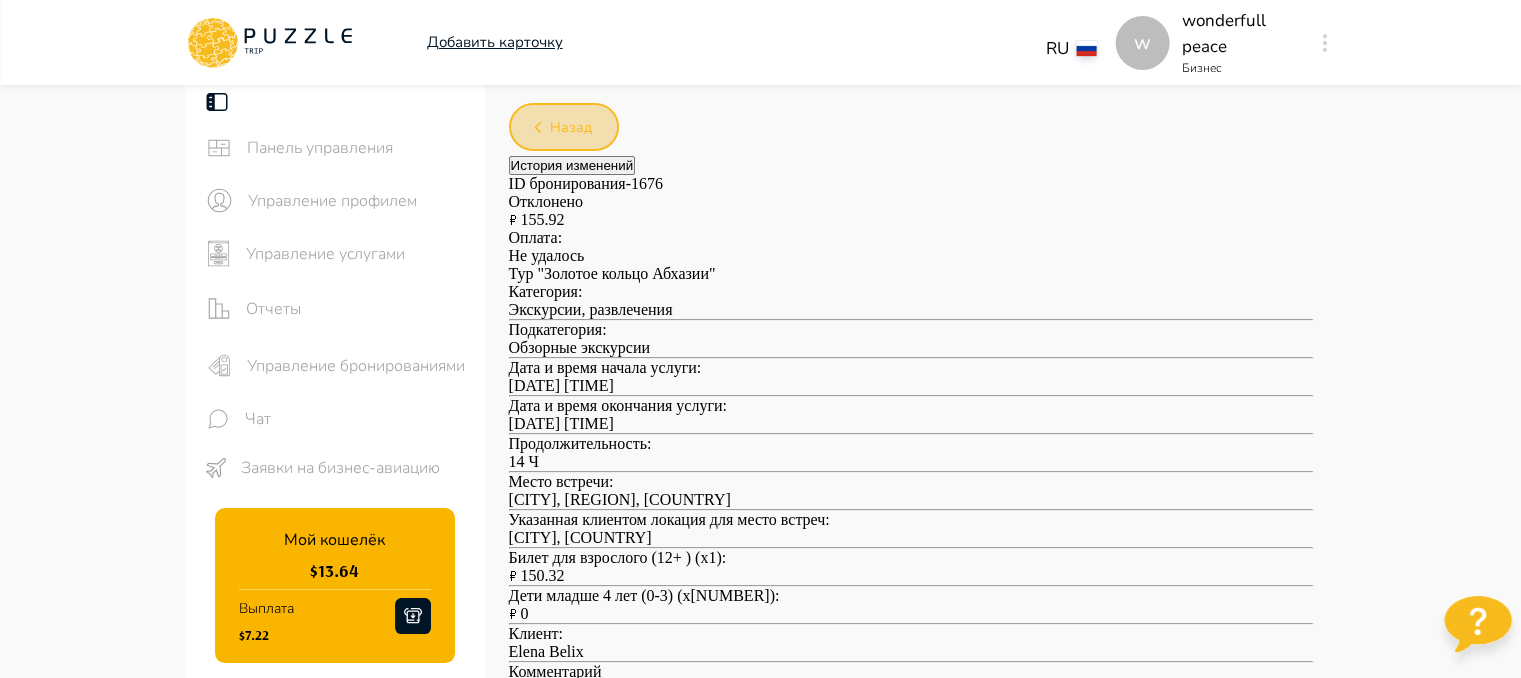 click on "Назад" at bounding box center (571, 128) 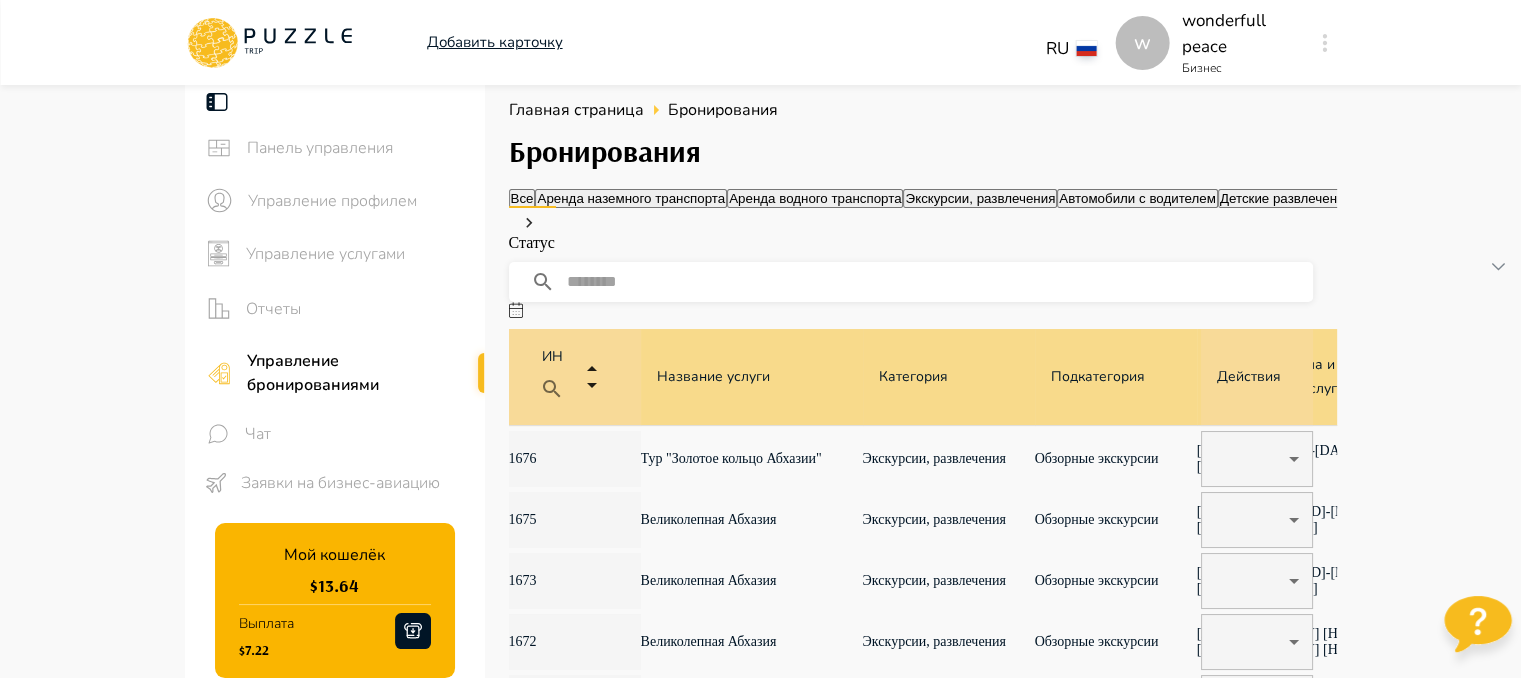 scroll, scrollTop: 100, scrollLeft: 0, axis: vertical 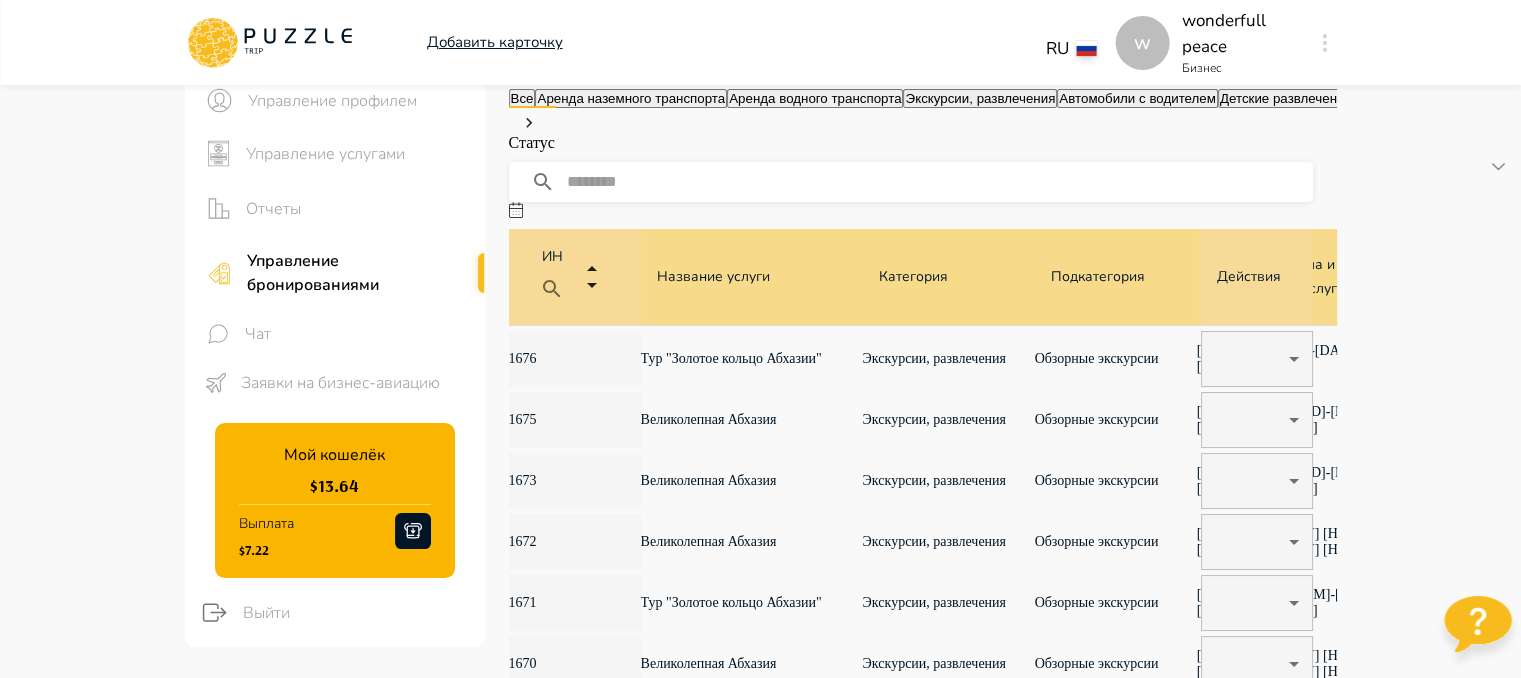 click on "Экскурсии, развлечения" at bounding box center (752, 359) 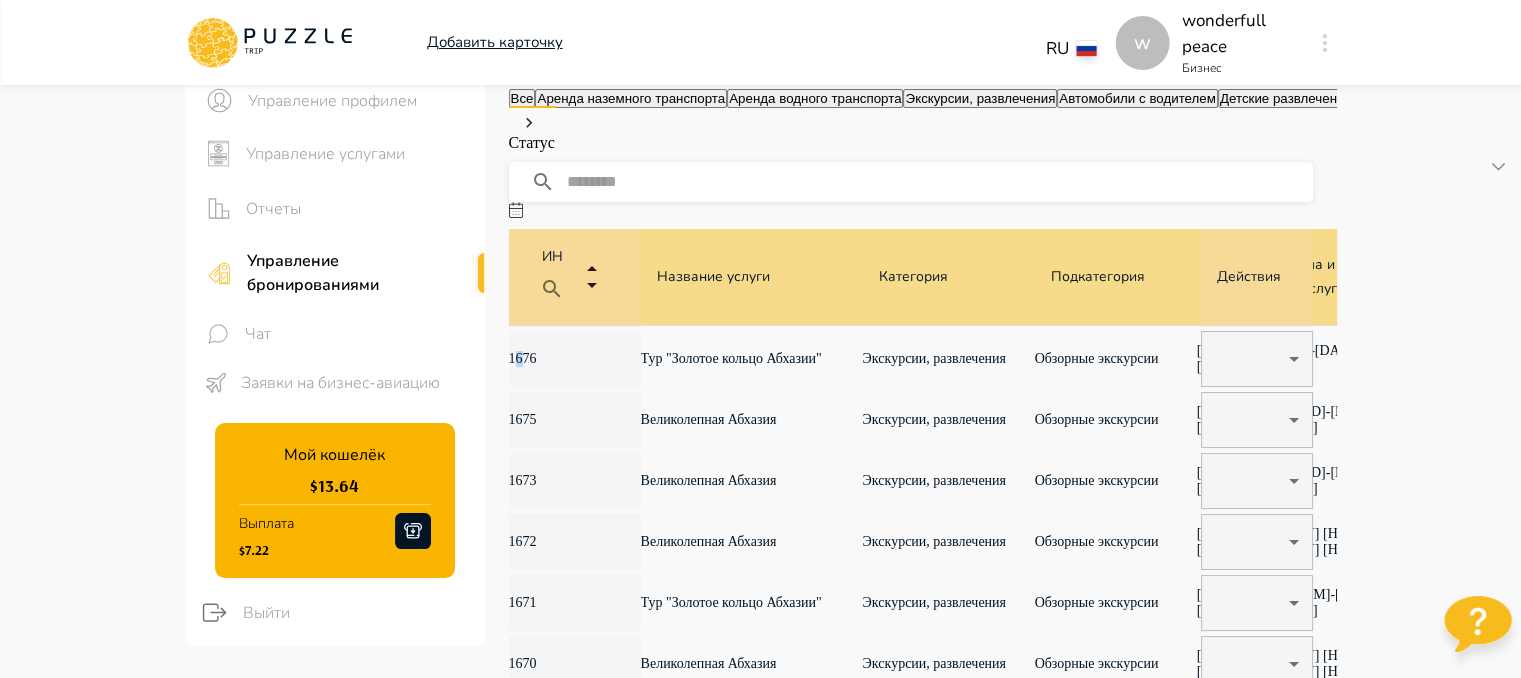 click on "1676" at bounding box center [575, 359] 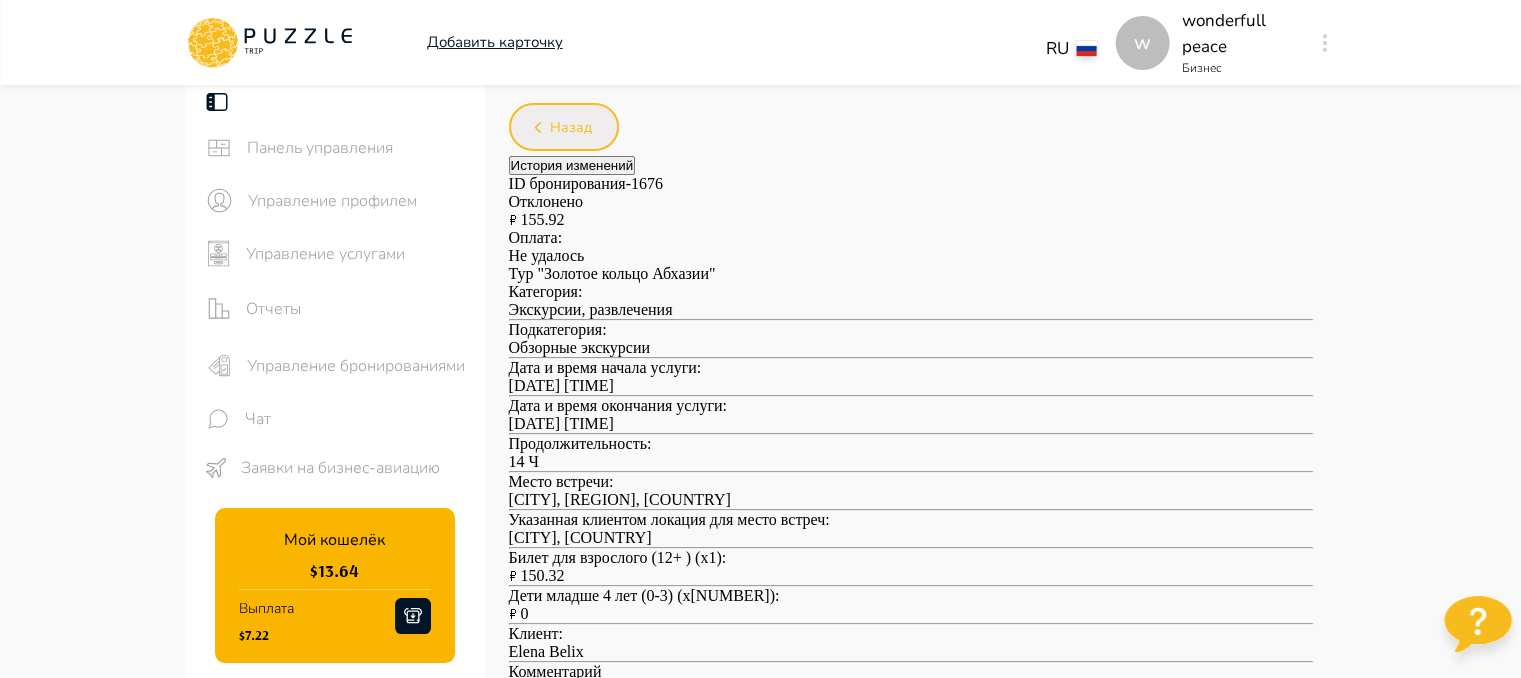 click on "Назад" at bounding box center (571, 128) 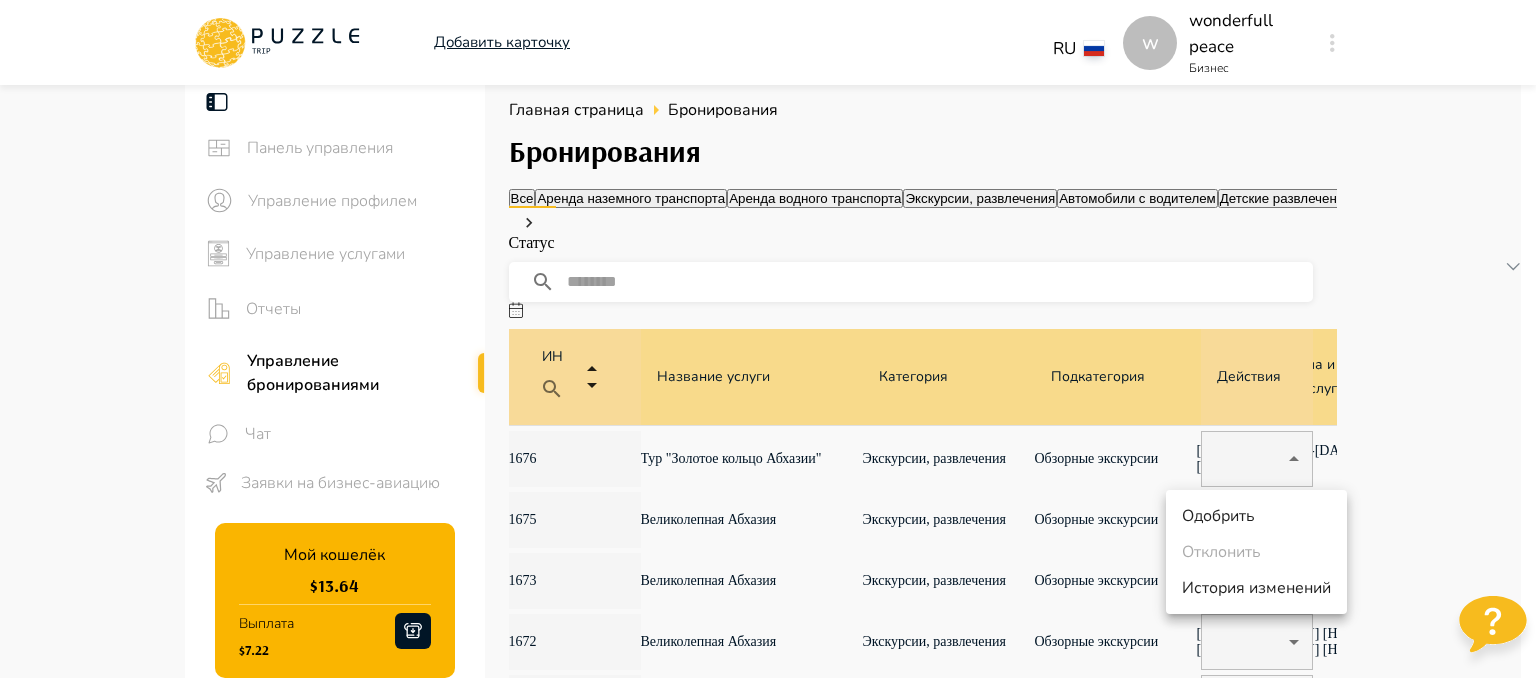 click on "w Добавить карточку RU   ** w wonderfull peace  Бизнес w Панель управления Управление профилем Управление услугами Отчеты Управление бронированиями Чат Заявки на бизнес-авиацию Мой кошелёк $ [PRICE] Выплата   $ [PRICE] Выйти Главная страница Бронирования Бронирования Все Аренда наземного транспорта Аренда водного транспорта Экскурсии, развлечения Автомобили с водителем Детские развлечения Входные билеты Трансферы Статус ****** ​ ИН Название услуги Категория Подкатегория Дата начала и окончания услуги Турагенство/Менеджер турагентства Клиент Оплата Цена Бронирование 1676 - -" at bounding box center (768, 759) 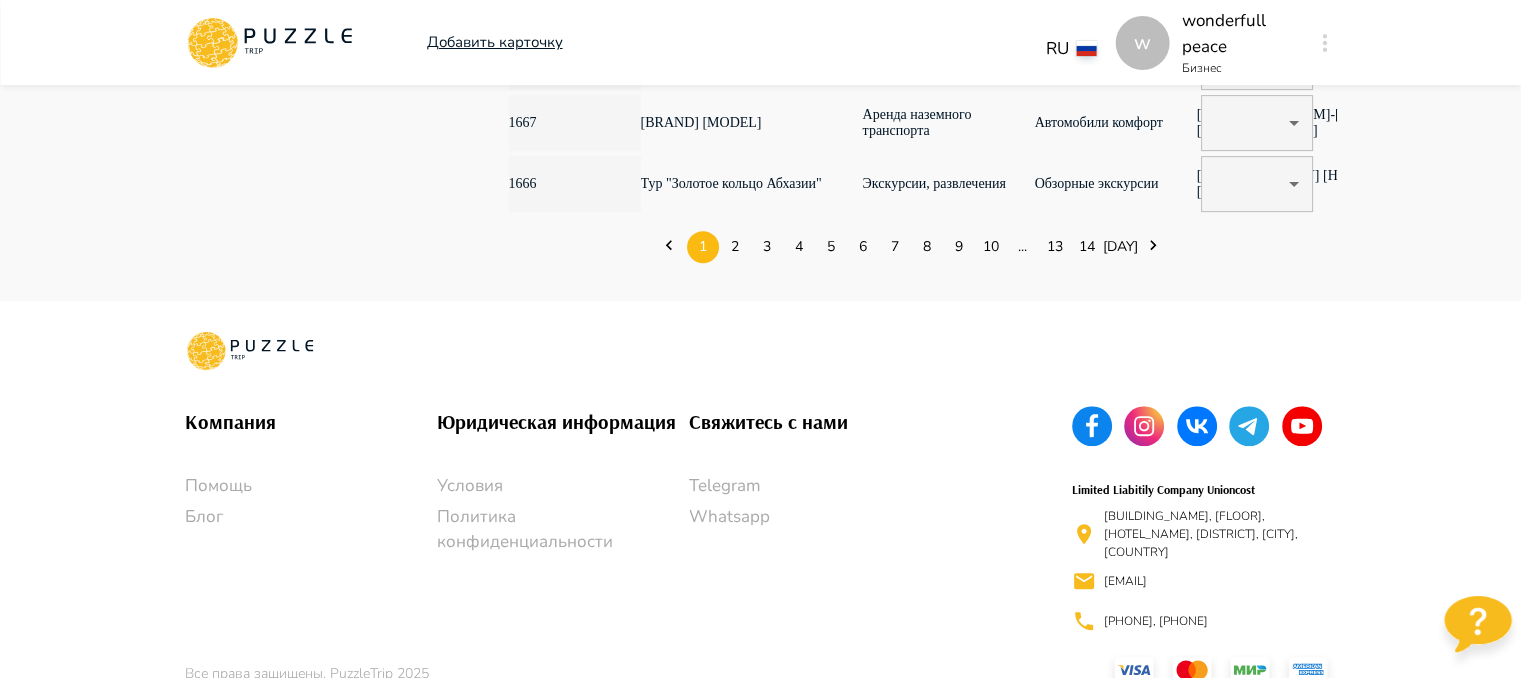 scroll, scrollTop: 1174, scrollLeft: 0, axis: vertical 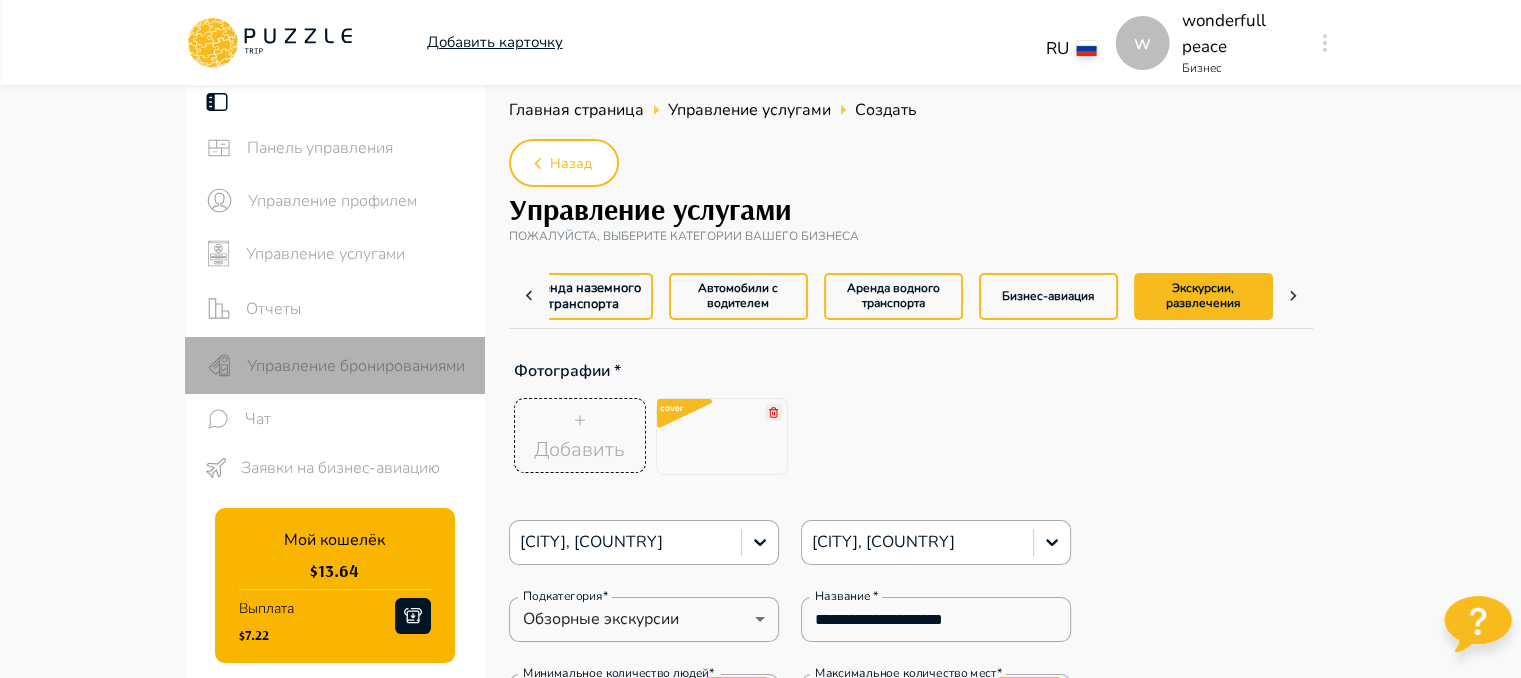 click on "Управление бронированиями" at bounding box center [358, 148] 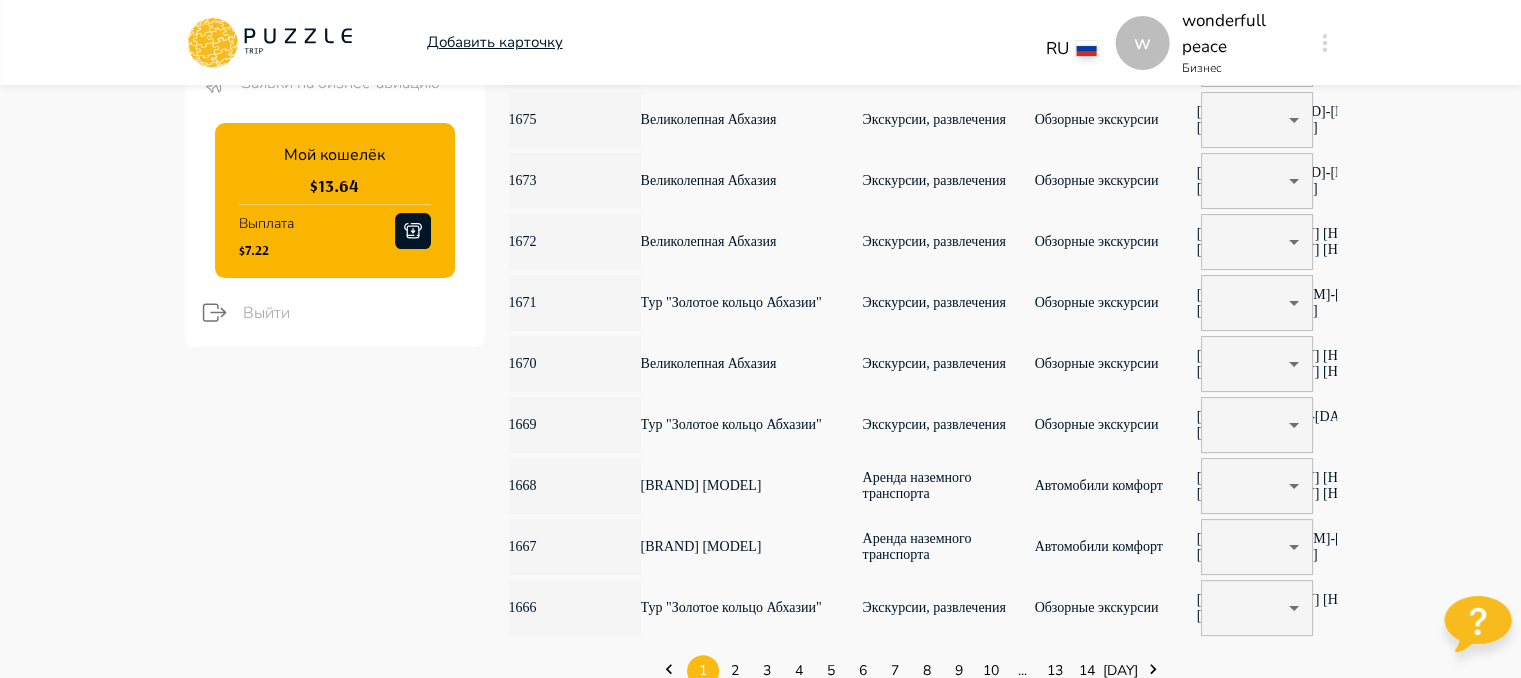 scroll, scrollTop: 800, scrollLeft: 0, axis: vertical 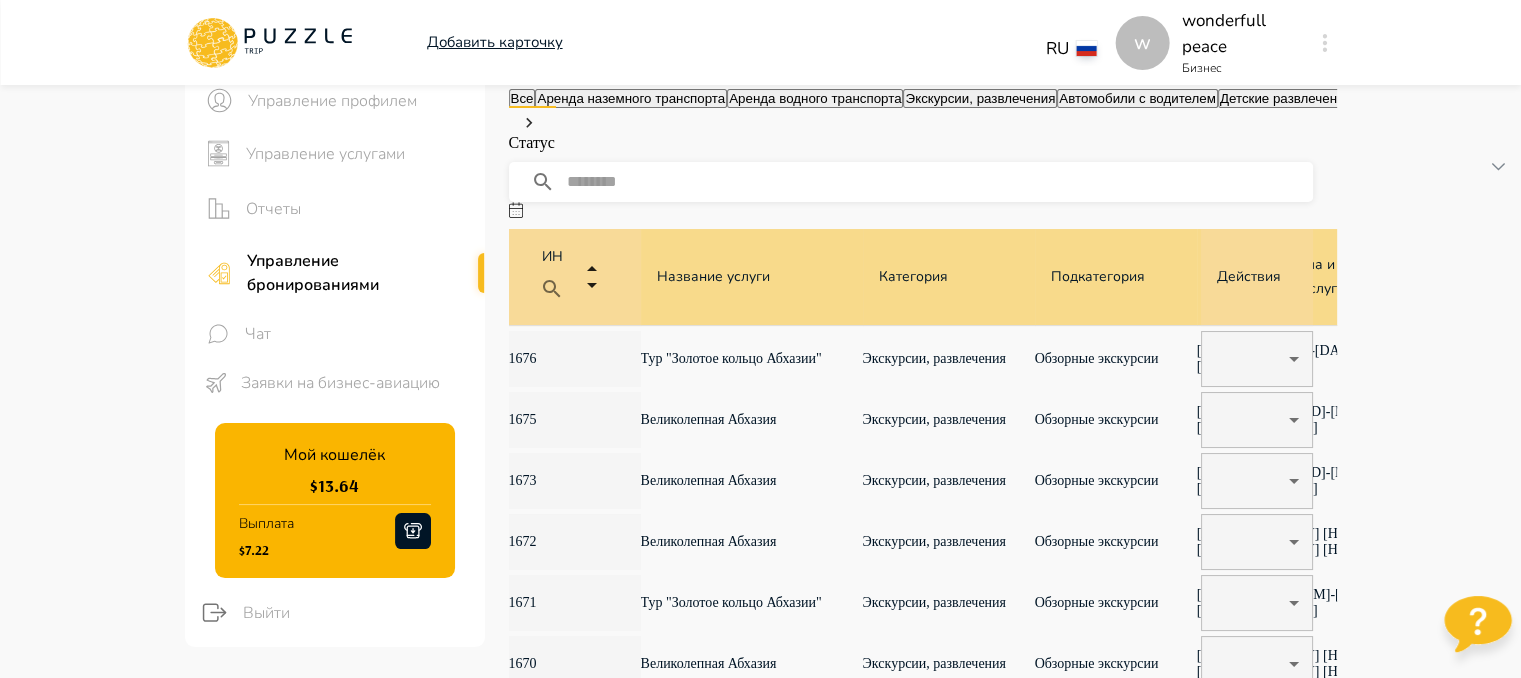 click on "Тур "Золотое кольцо Абхазии"" at bounding box center (752, 359) 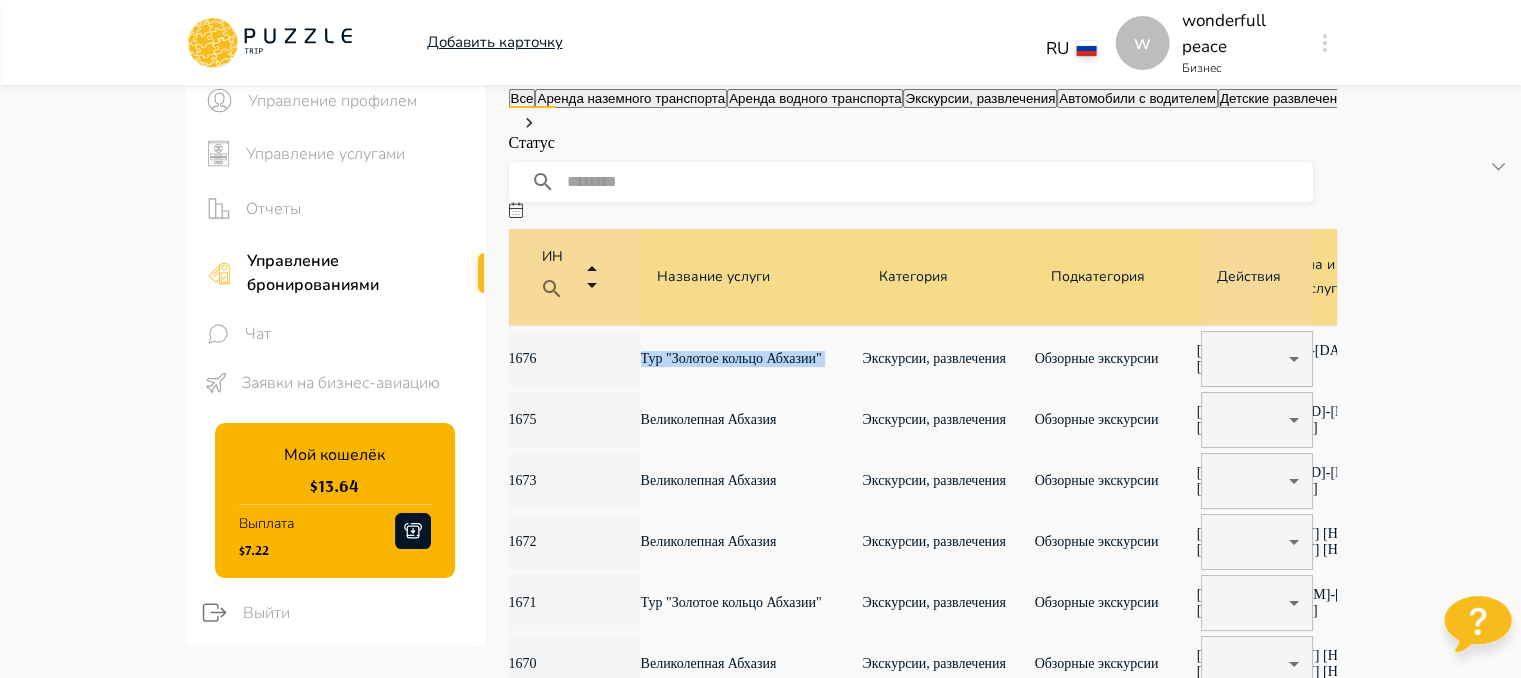 click on "Тур "Золотое кольцо Абхазии"" at bounding box center (752, 359) 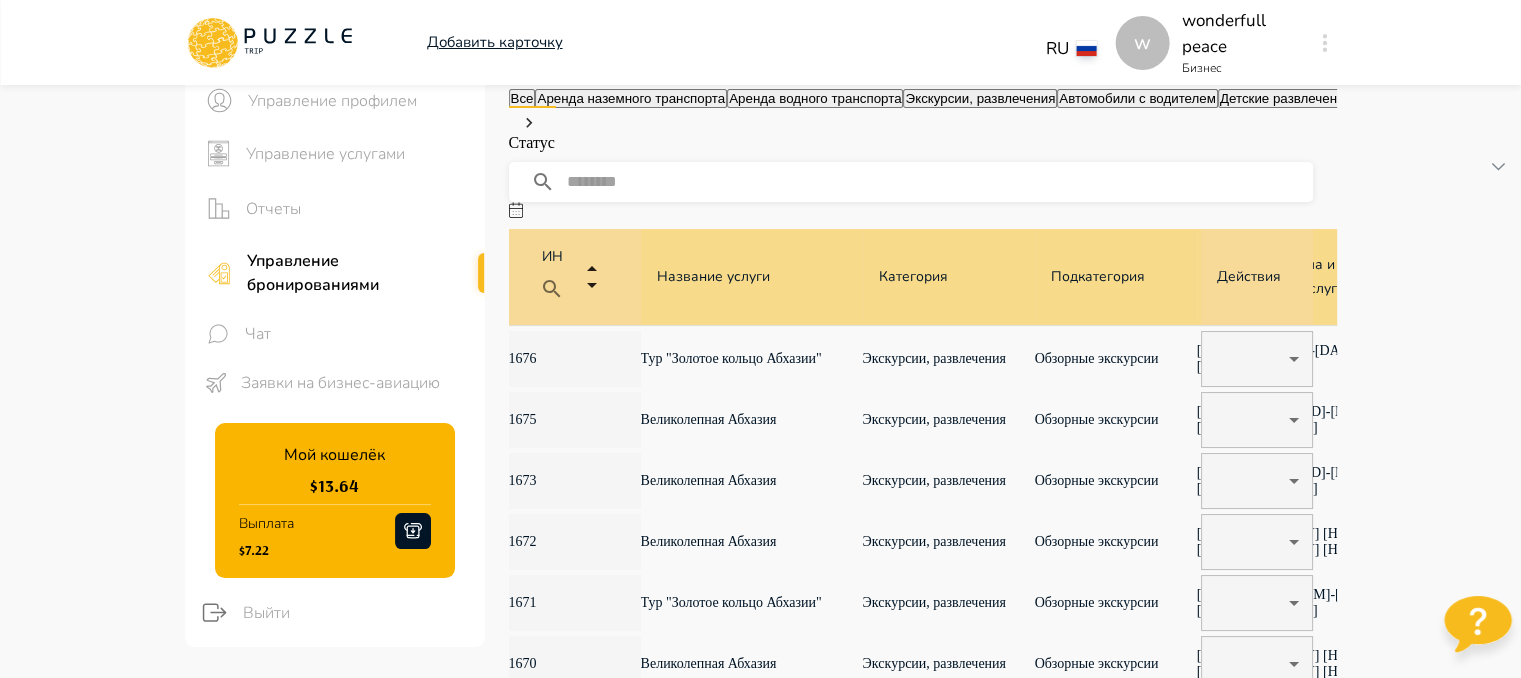 click on "Тур "Золотое кольцо Абхазии"" at bounding box center (752, 359) 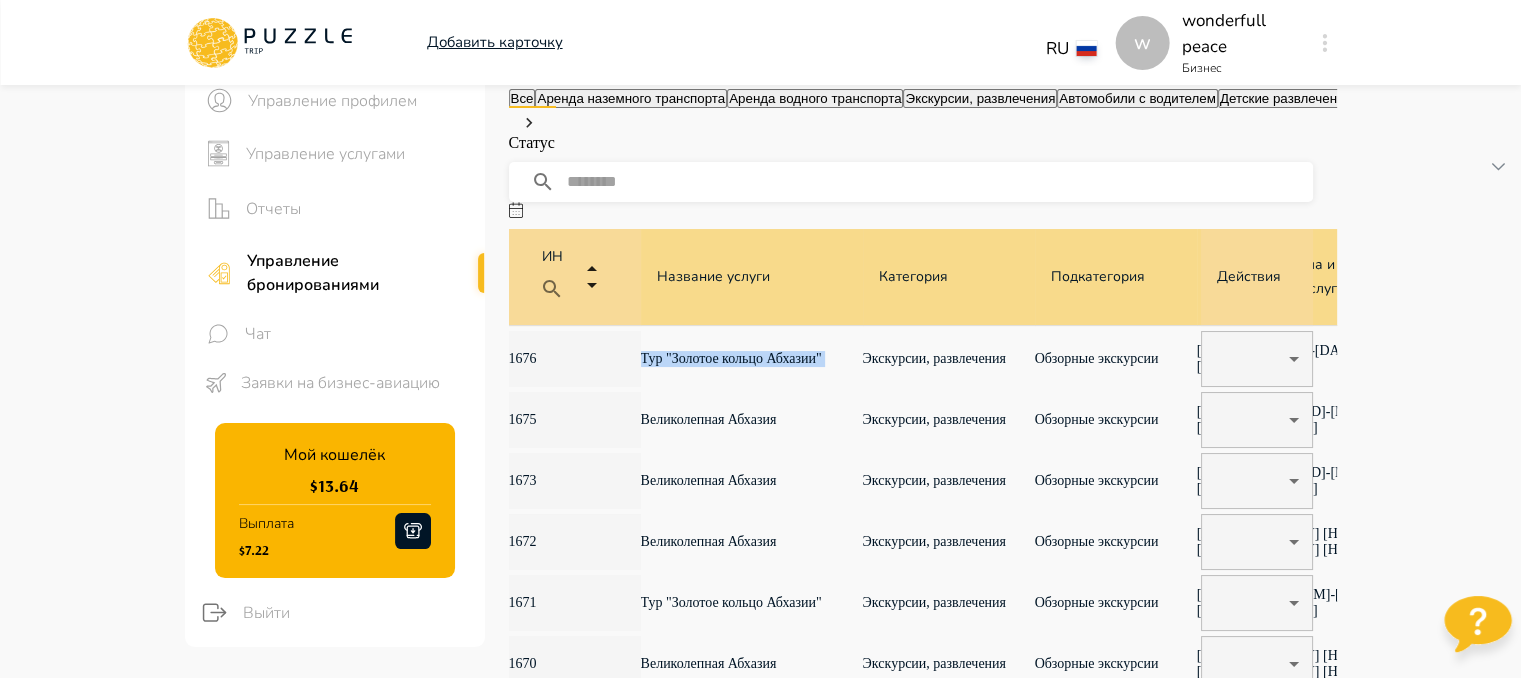 click on "Тур "Золотое кольцо Абхазии"" at bounding box center [752, 359] 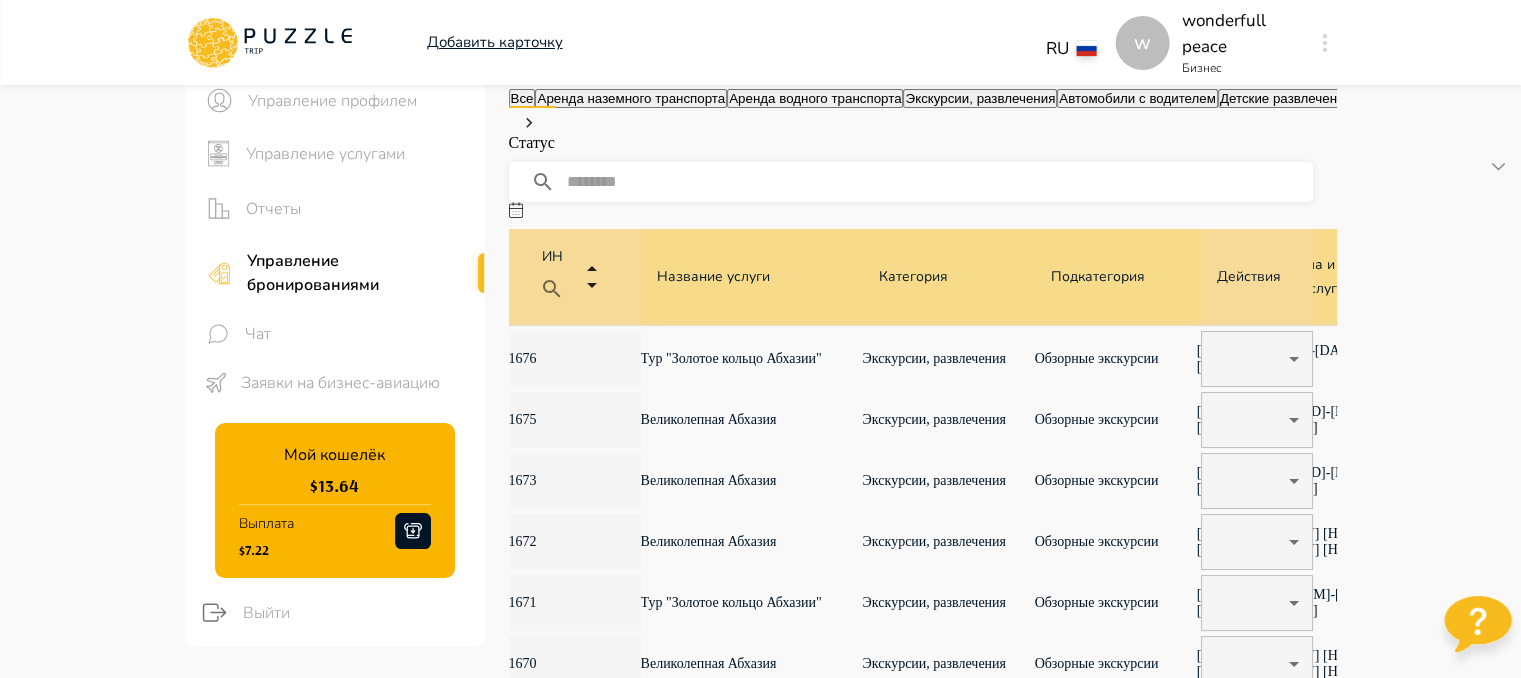 click on "Панель управления Управление профилем Управление услугами Отчеты Управление бронированиями Чат Заявки на бизнес-авиацию Мой кошелёк $ [AMOUNT] Выплата   $ [AMOUNT] Выйти Главная страница Бронирования Бронирования Все Аренда наземного транспорта Аренда водного транспорта Экскурсии, развлечения Автомобили с водителем Детские развлечения Входные билеты Трансферы Статус ****** ​ ИН Название услуги Категория Подкатегория Дата начала и окончания услуги Турагенство/Менеджер турагентства Клиент Оплата Цена Бронирование Действия 1676 Тур "Золотое кольцо Абхазии" - - ₽ ​ 1" at bounding box center (760, 499) 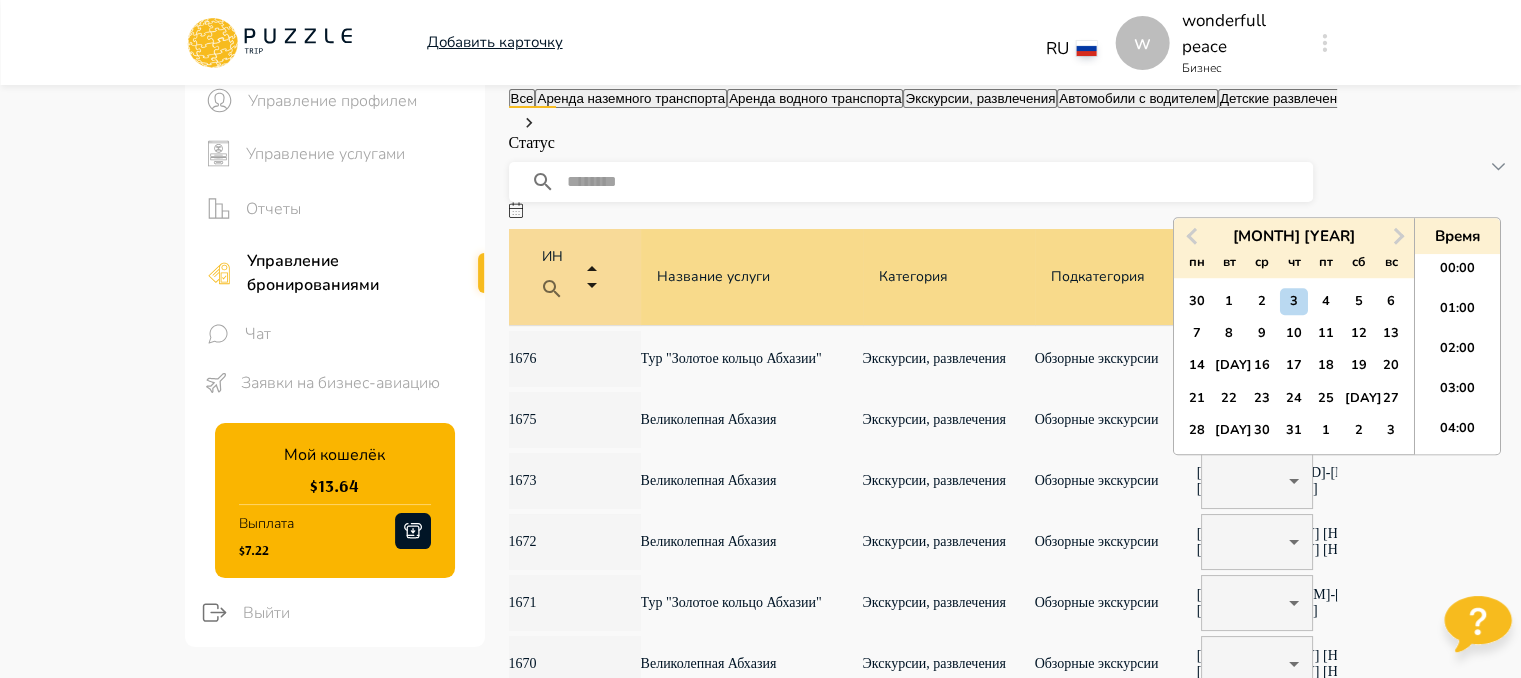 scroll, scrollTop: 640, scrollLeft: 0, axis: vertical 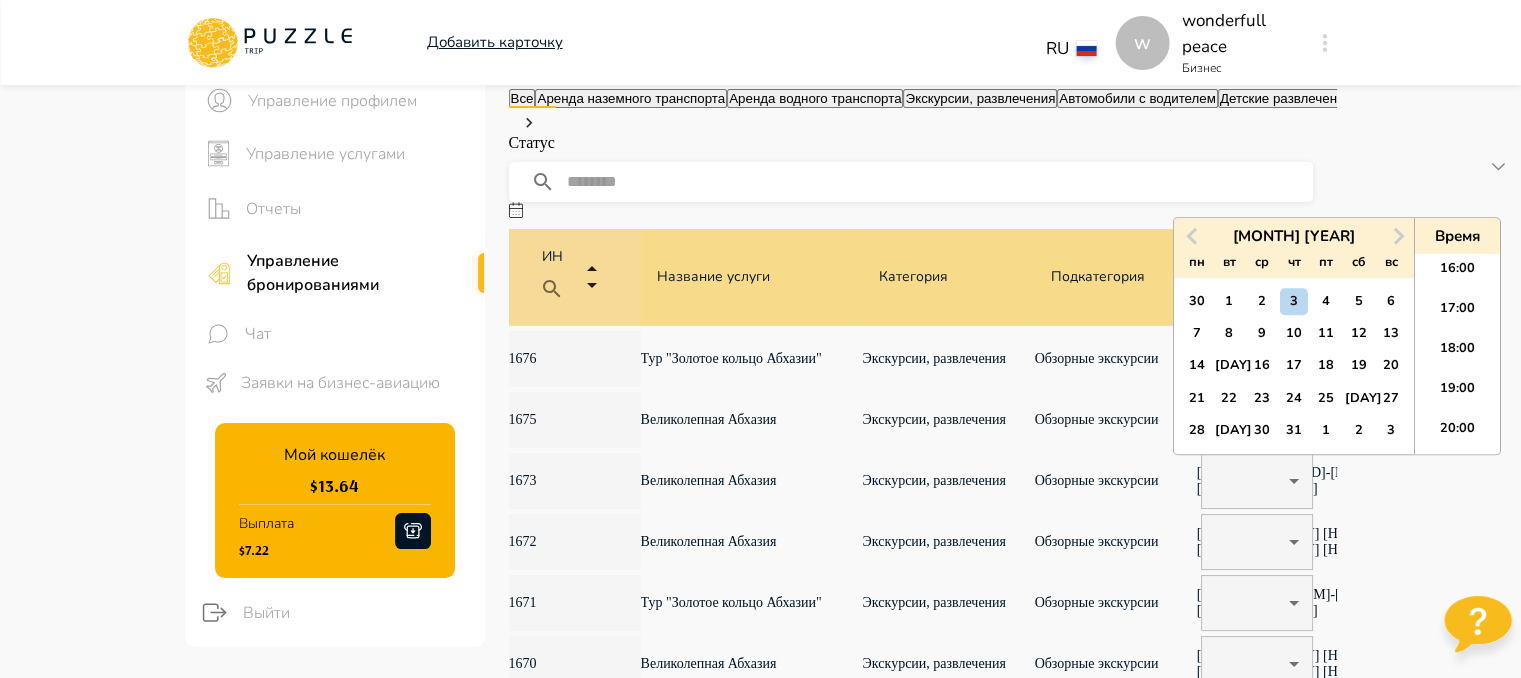 click on "Панель управления Управление профилем Управление услугами Отчеты Управление бронированиями Чат Заявки на бизнес-авиацию Мой кошелёк $ 13.64 Выплата   $7.22 Выйти Главная страница Бронирования Бронирования Все Аренда наземного транспорта Аренда водного транспорта Экскурсии, развлечения Автомобили с водителем Детские развлечения Входные билеты Трансферы Статус ****** ​ Previous Month Next Month [MONTH] [YEAR] пн вт ср чт пт сб вс 30 1 2 3 4 5 6 7 8 9 10 11 12 13 14 15 16 17 18 19 20 21 22 23 24 25 26 27 28 29 30 31 1 2 3 Время 00:00 01:00 02:00 03:00 04:00 05:00 06:00 07:00 08:00 09:00 10:00 11:00 12:00 13:00 14:00 15:00 16:00 17:00 18:00 19:00 20:00 21:00 22:00 23:00 ИН Категория 1" at bounding box center (760, 499) 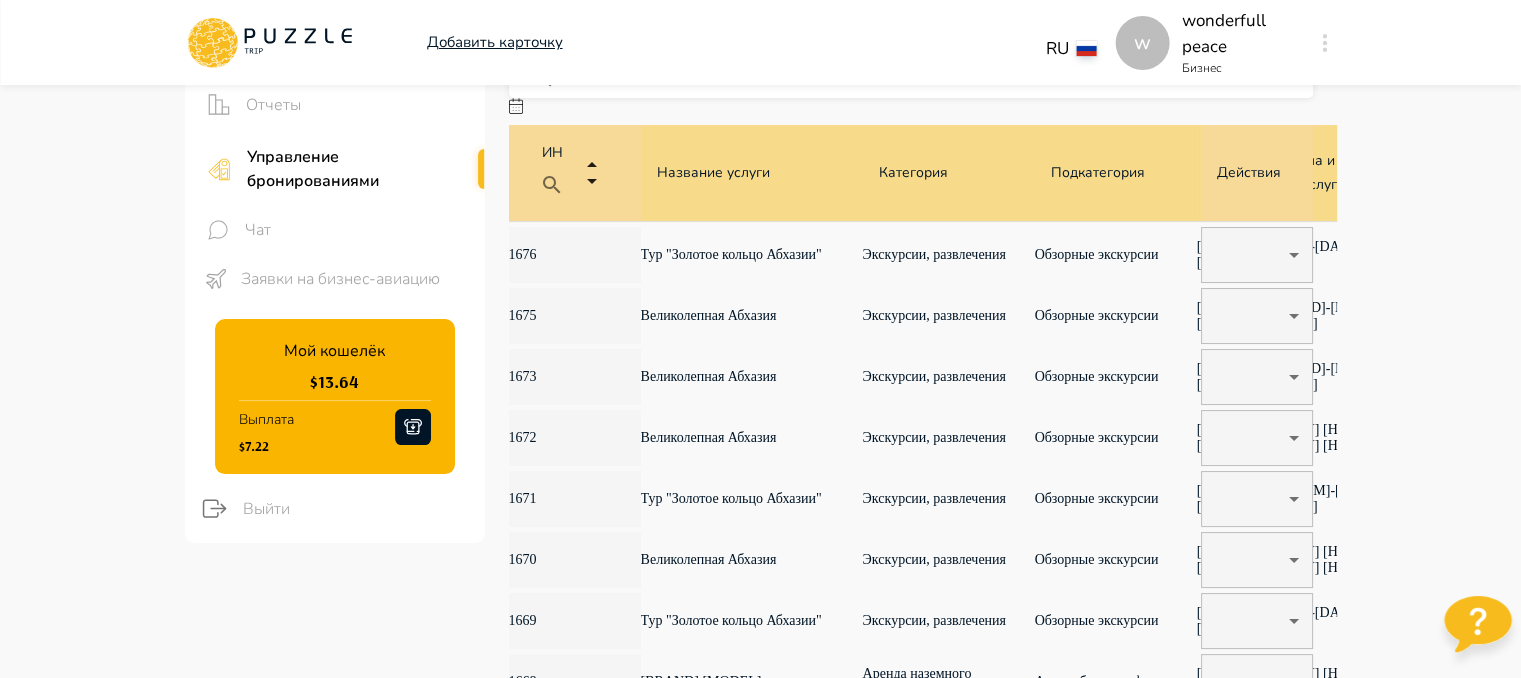 scroll, scrollTop: 100, scrollLeft: 0, axis: vertical 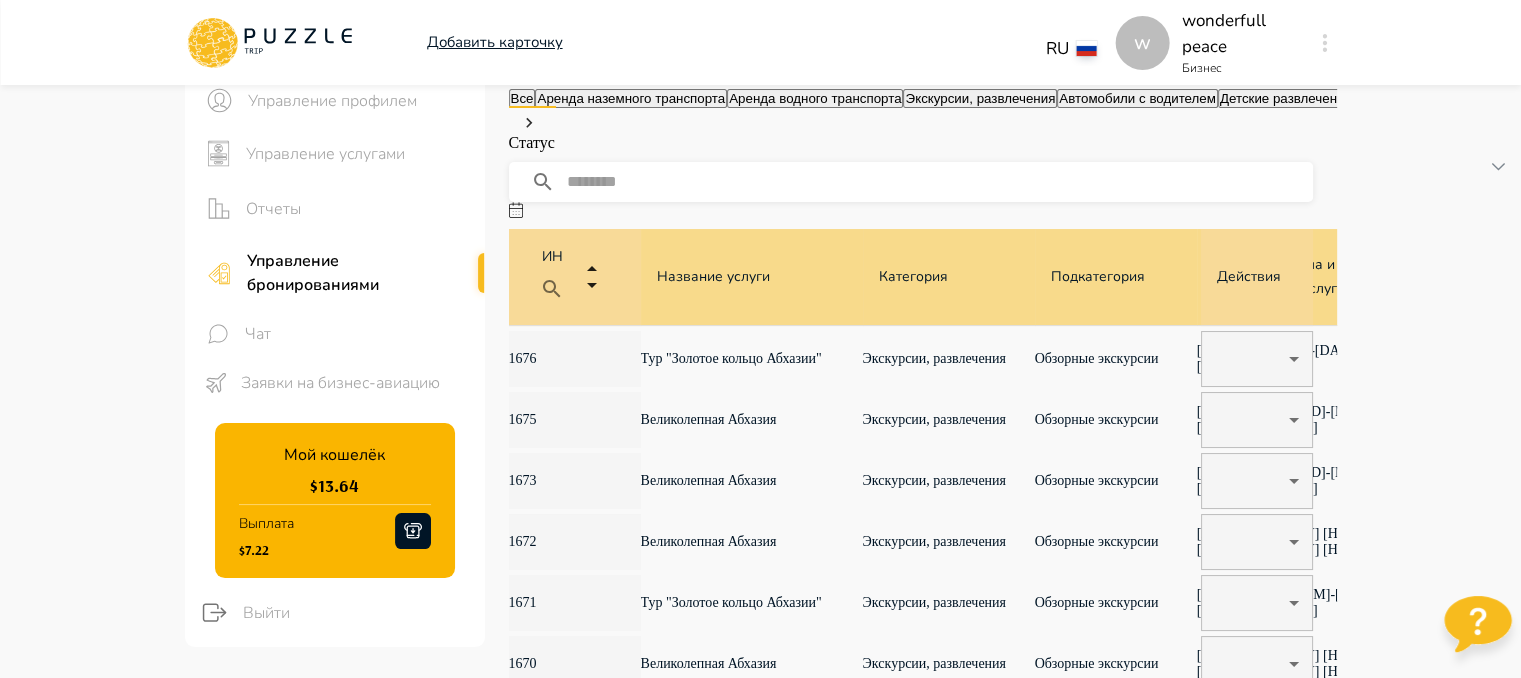 click on "1676" at bounding box center [575, 359] 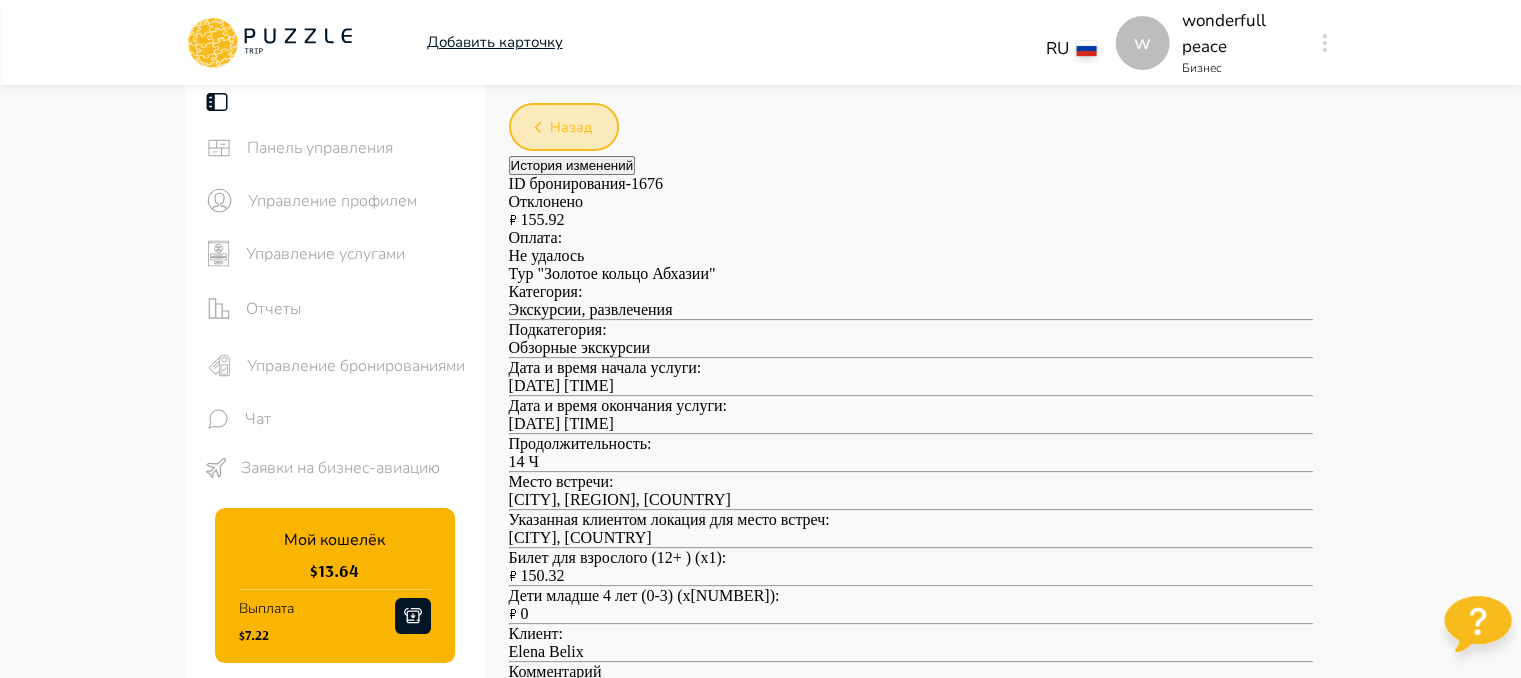 drag, startPoint x: 569, startPoint y: 128, endPoint x: 584, endPoint y: 138, distance: 18.027756 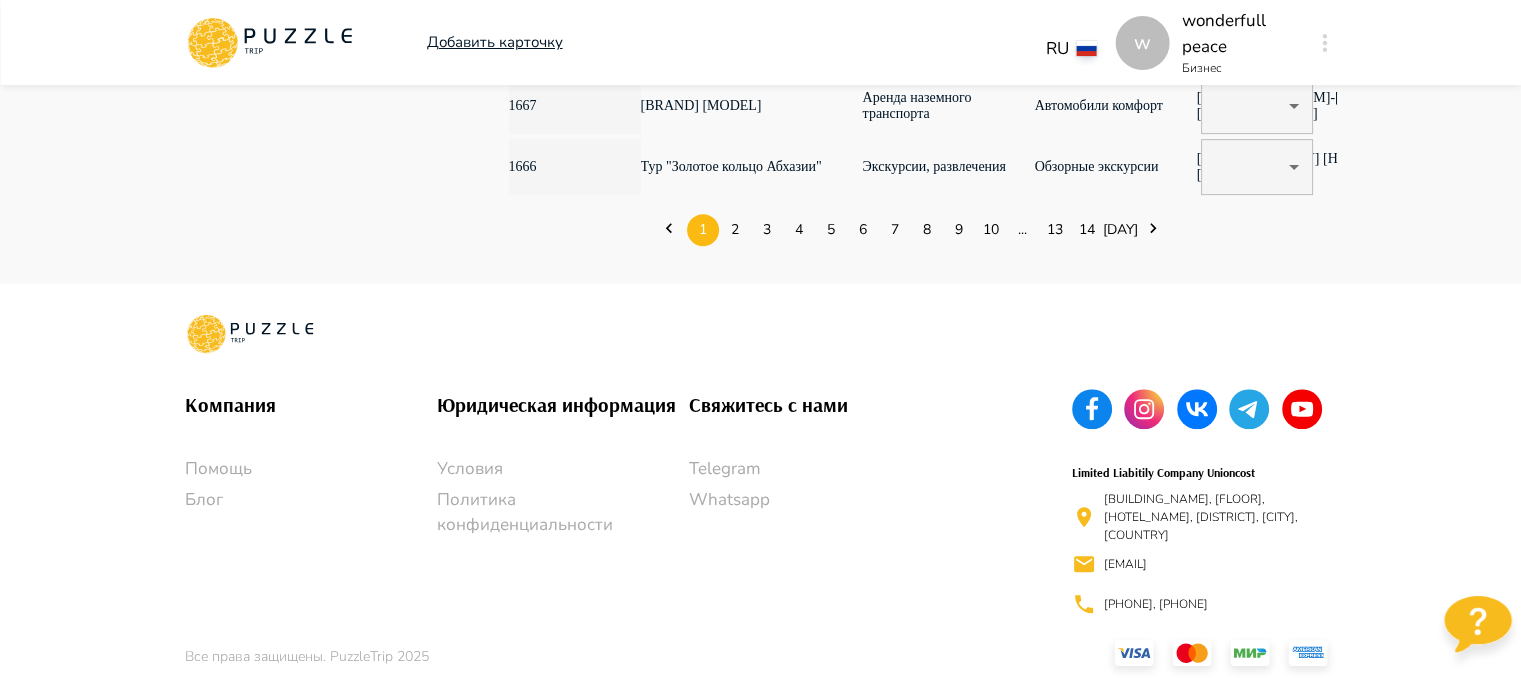scroll, scrollTop: 1100, scrollLeft: 0, axis: vertical 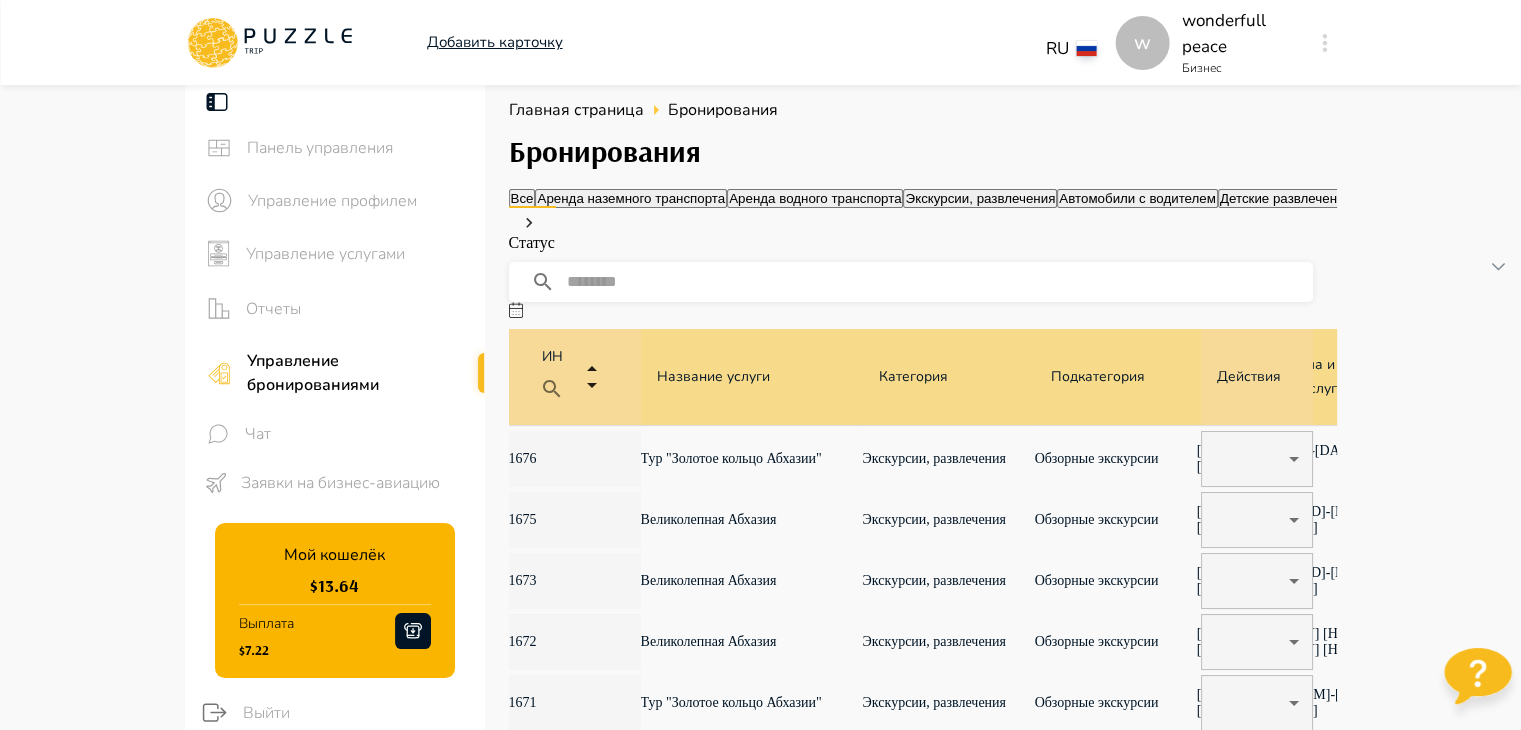 click at bounding box center [1325, 43] 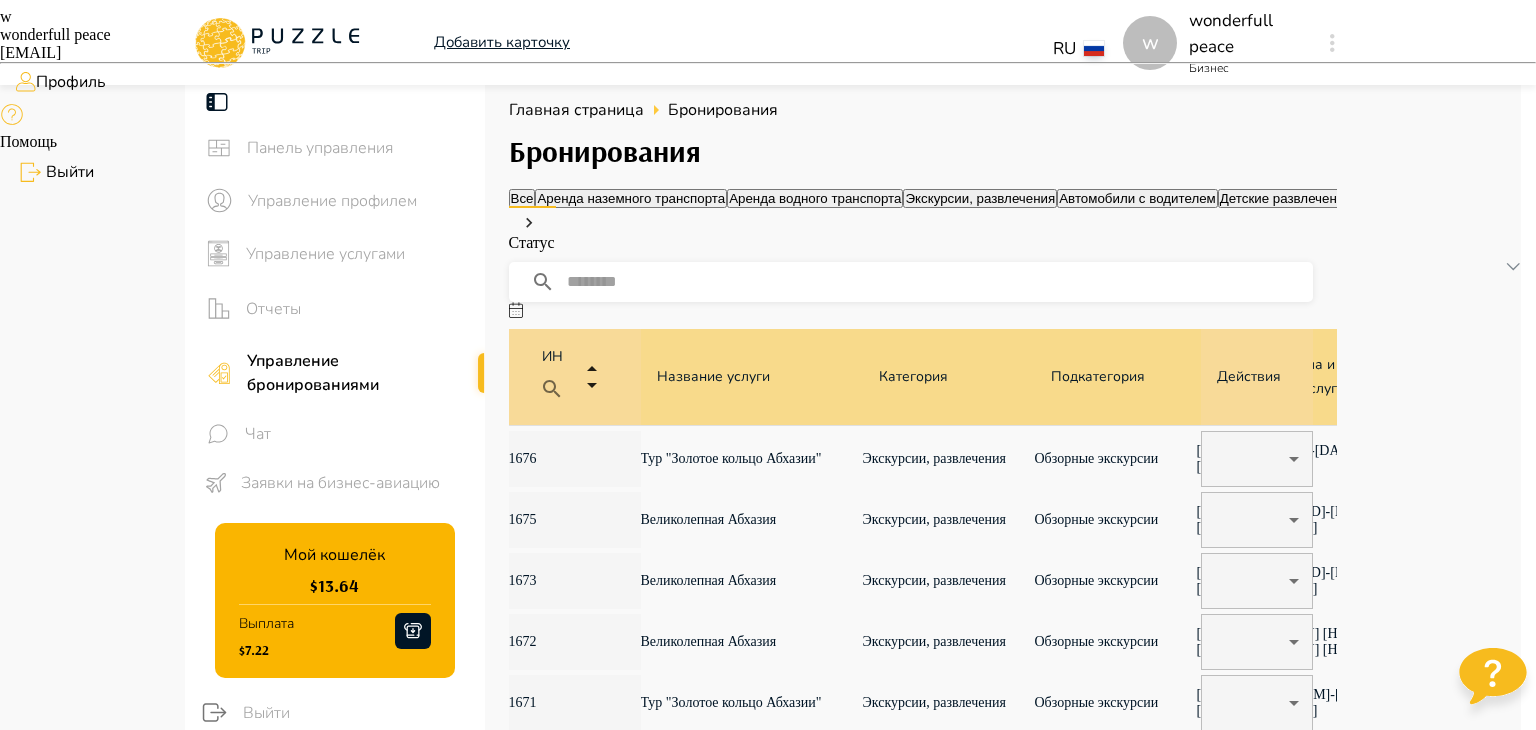 click on "Выйти" at bounding box center [71, 82] 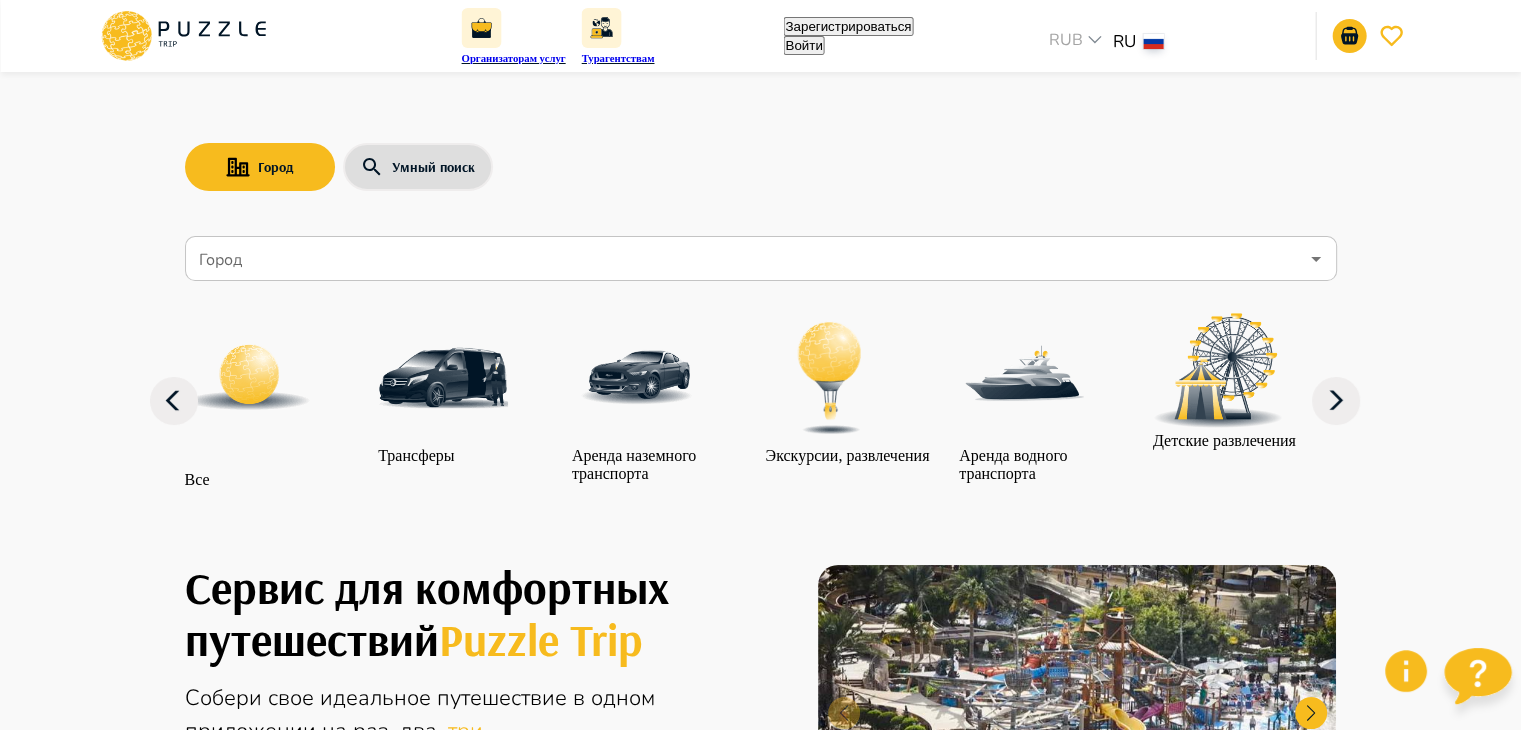 click on "Войти" at bounding box center [803, 45] 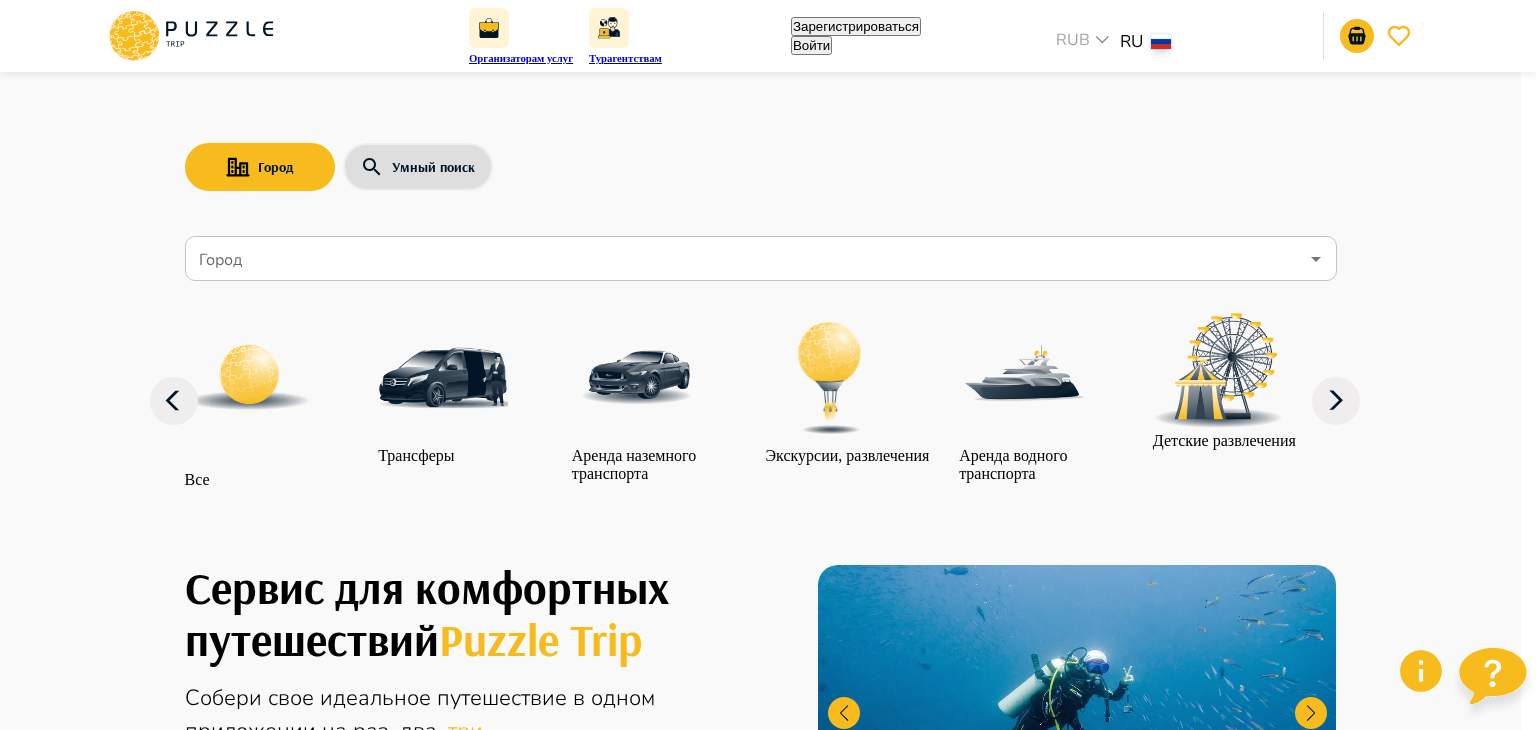 click on "******" at bounding box center [110, 5625] 